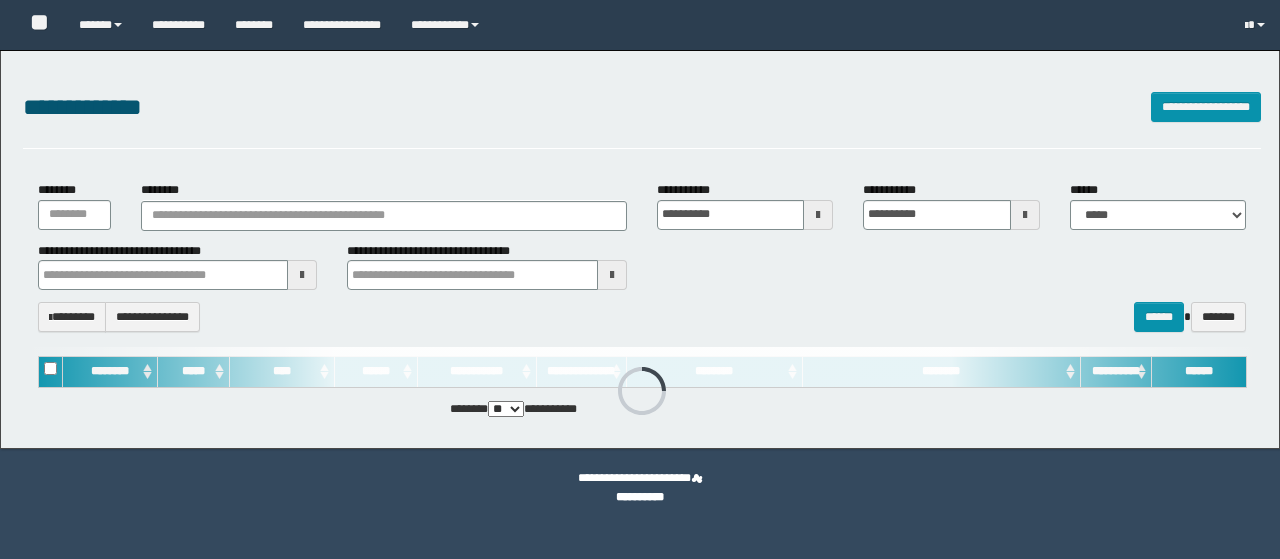 scroll, scrollTop: 0, scrollLeft: 0, axis: both 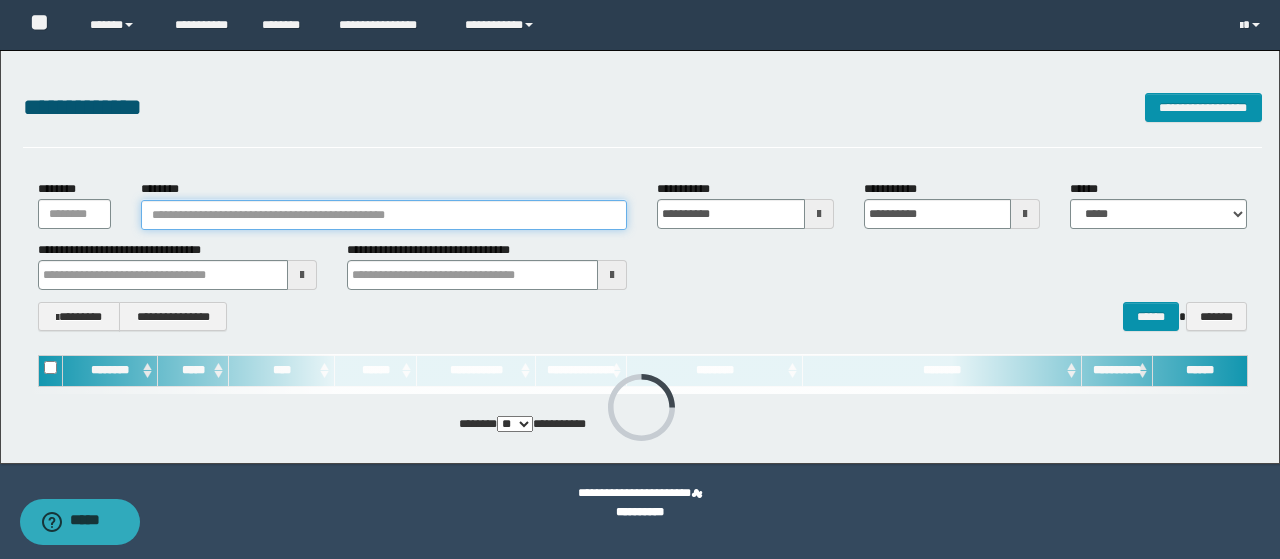 click on "********" at bounding box center [384, 215] 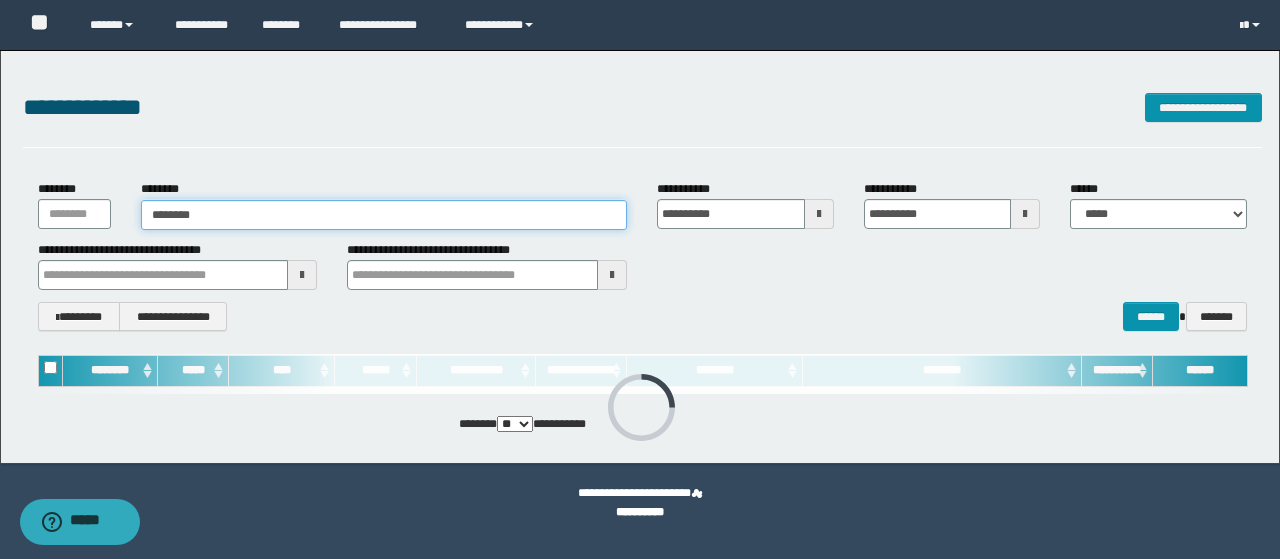 type on "********" 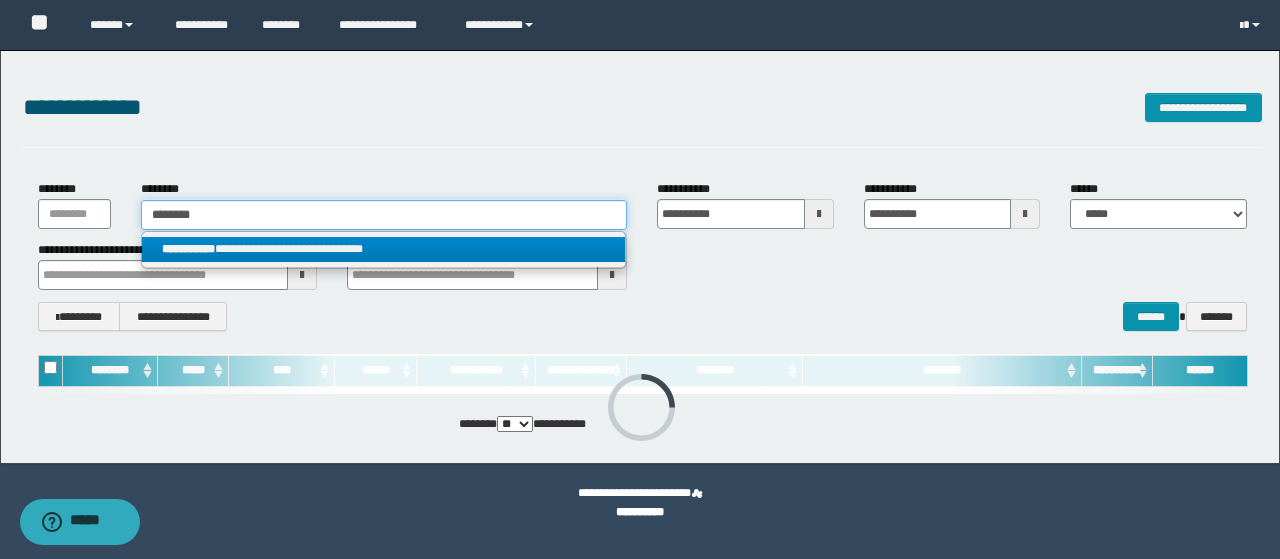 type on "********" 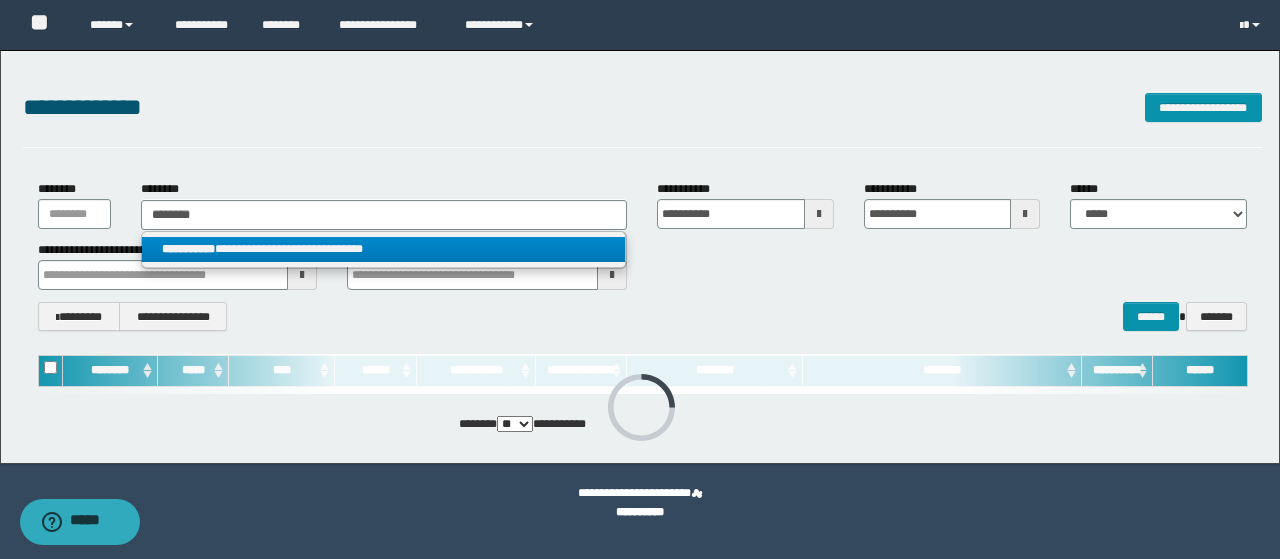 click on "**********" at bounding box center [384, 249] 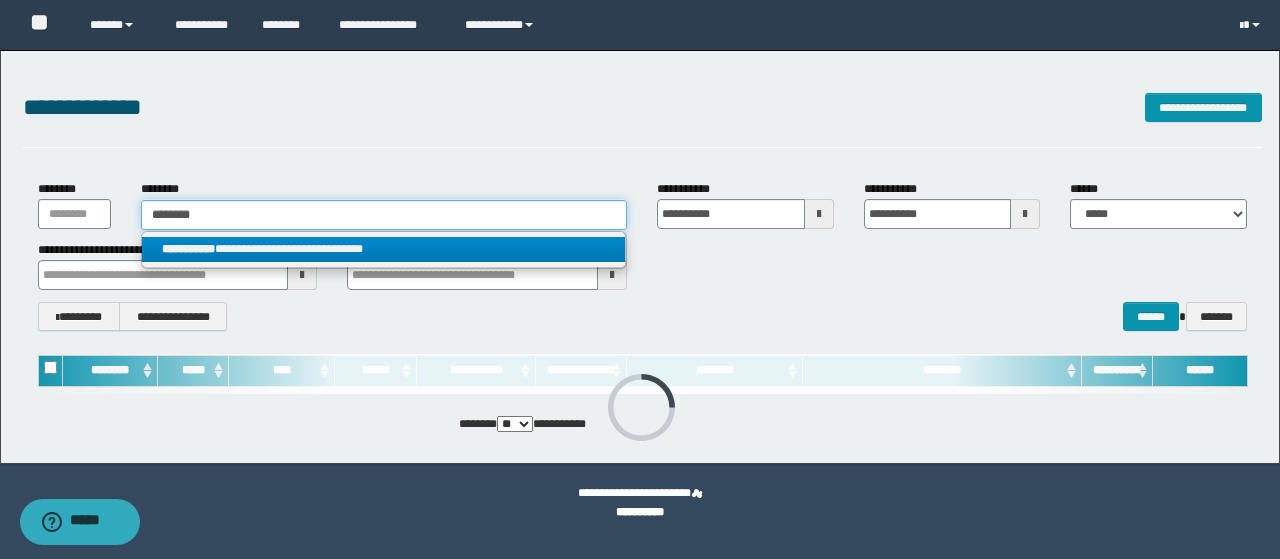 type 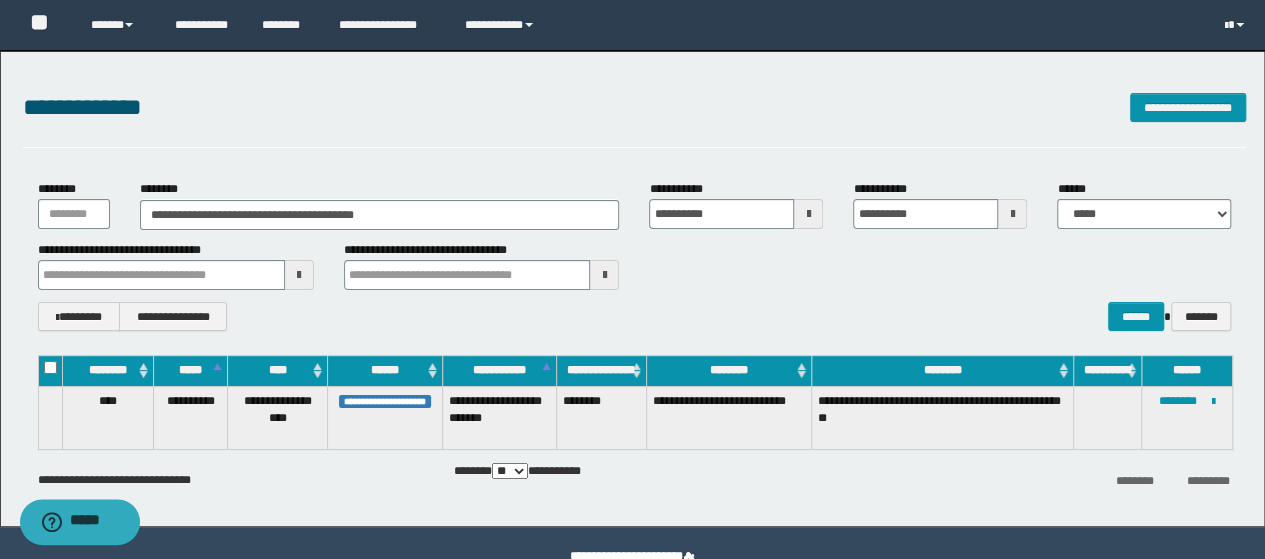 click on "**********" at bounding box center [1187, 417] 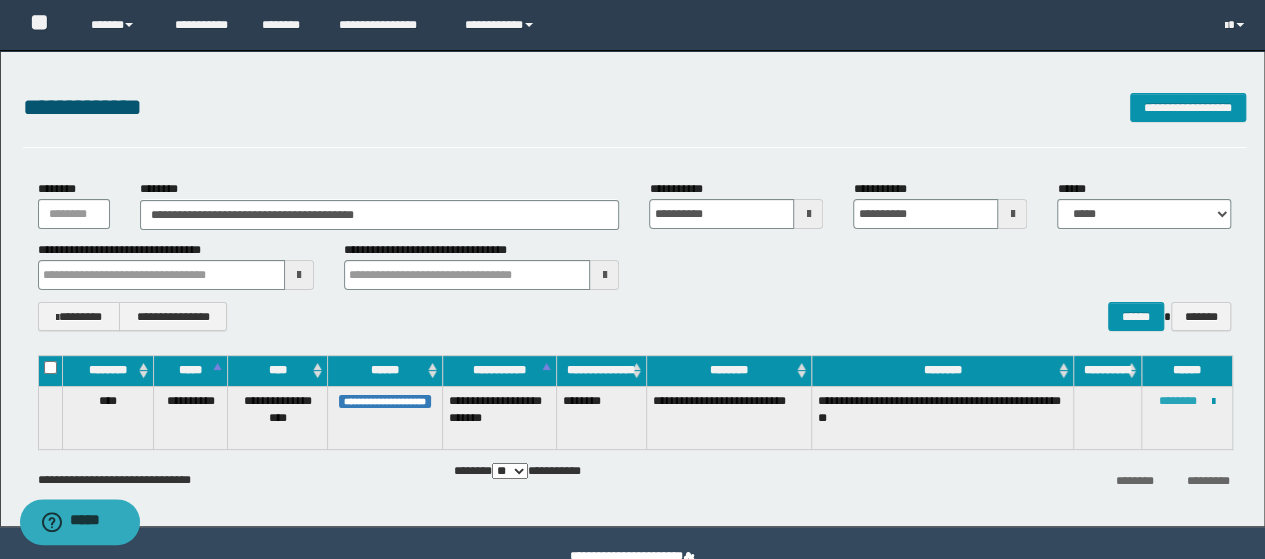 click on "********" at bounding box center (1178, 401) 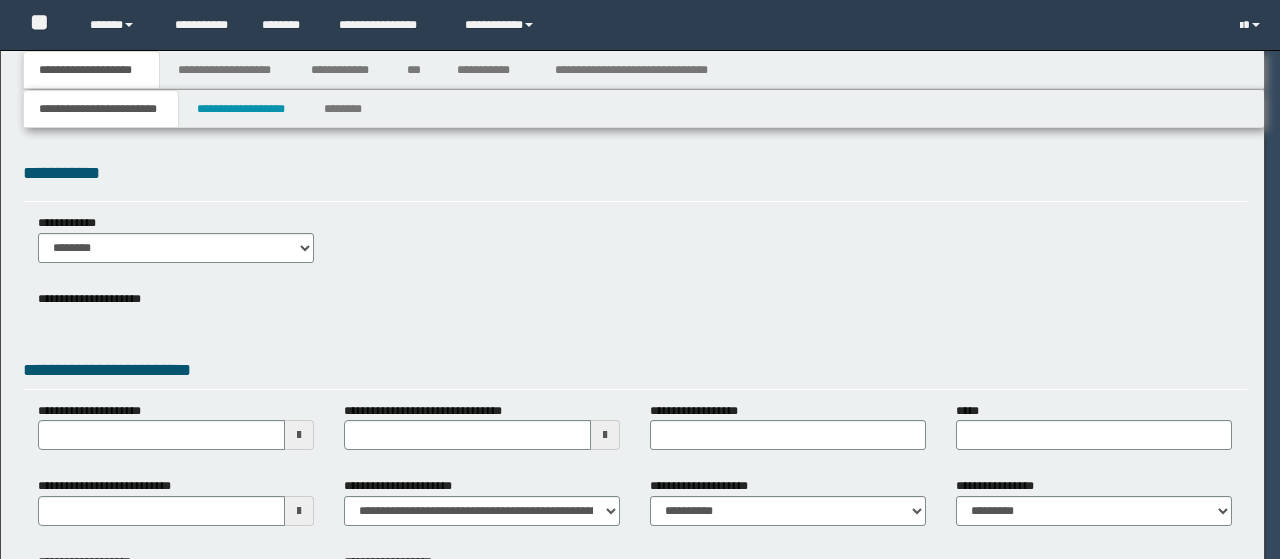 scroll, scrollTop: 0, scrollLeft: 0, axis: both 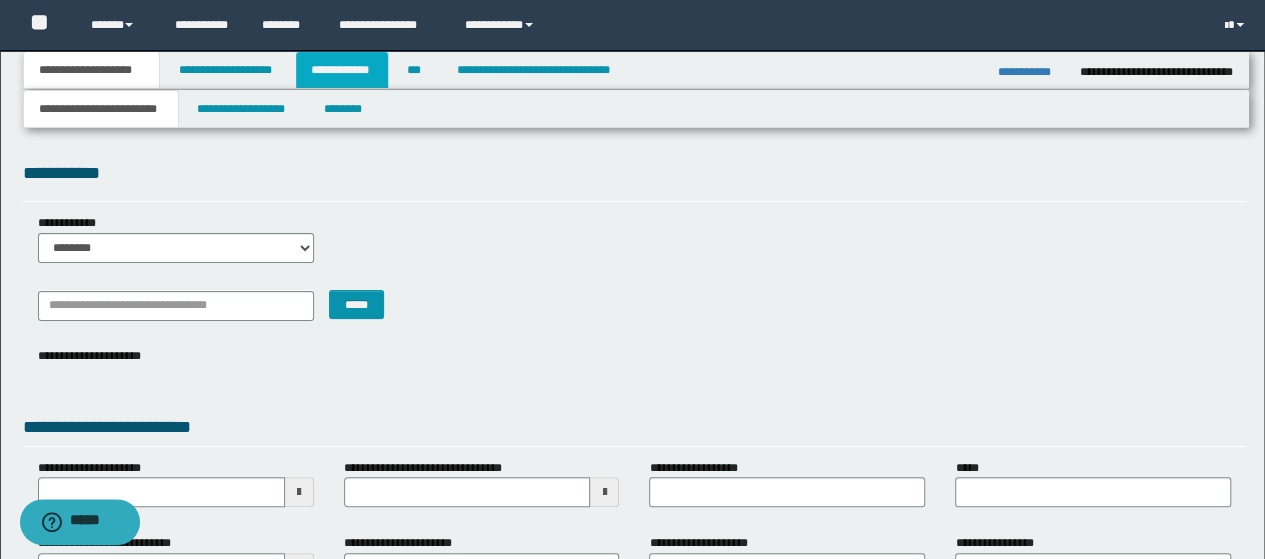 click on "**********" at bounding box center (342, 70) 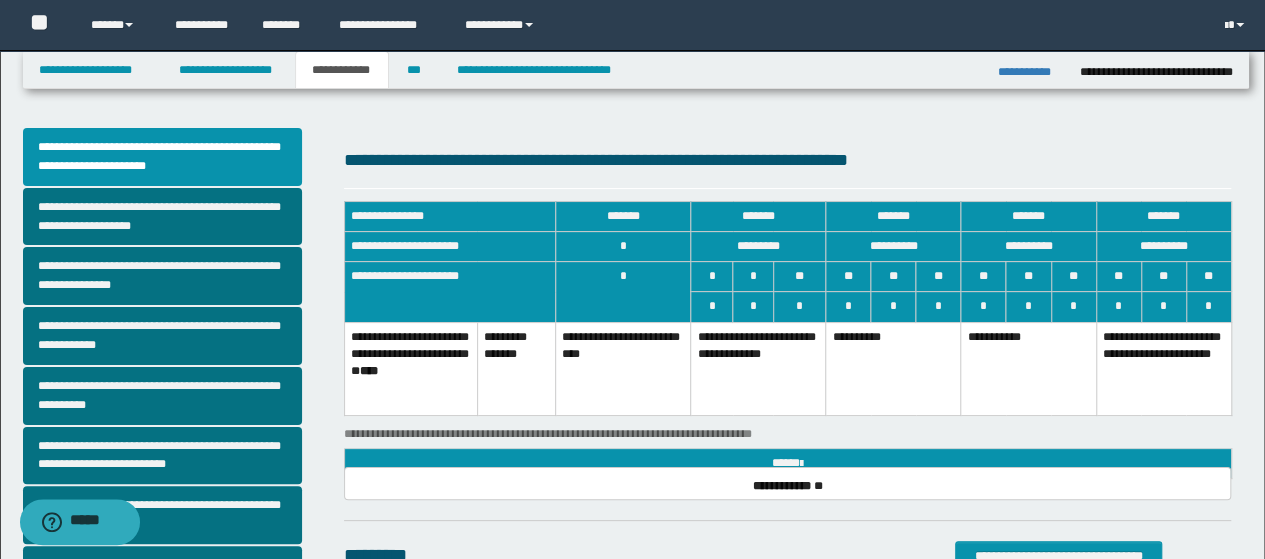 click on "**********" at bounding box center [1163, 369] 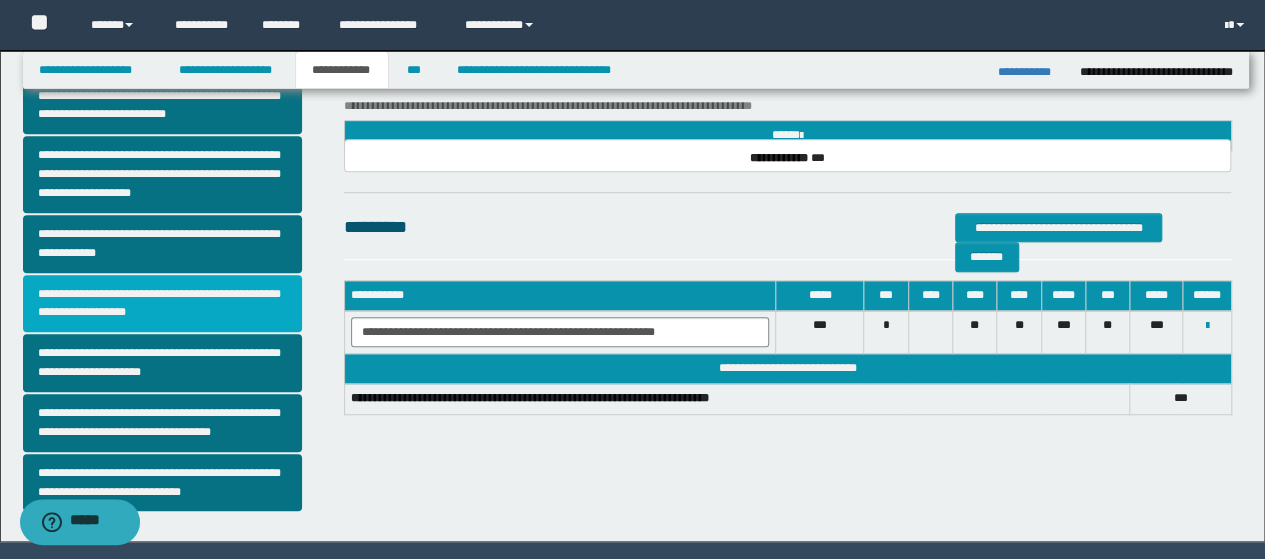 scroll, scrollTop: 489, scrollLeft: 0, axis: vertical 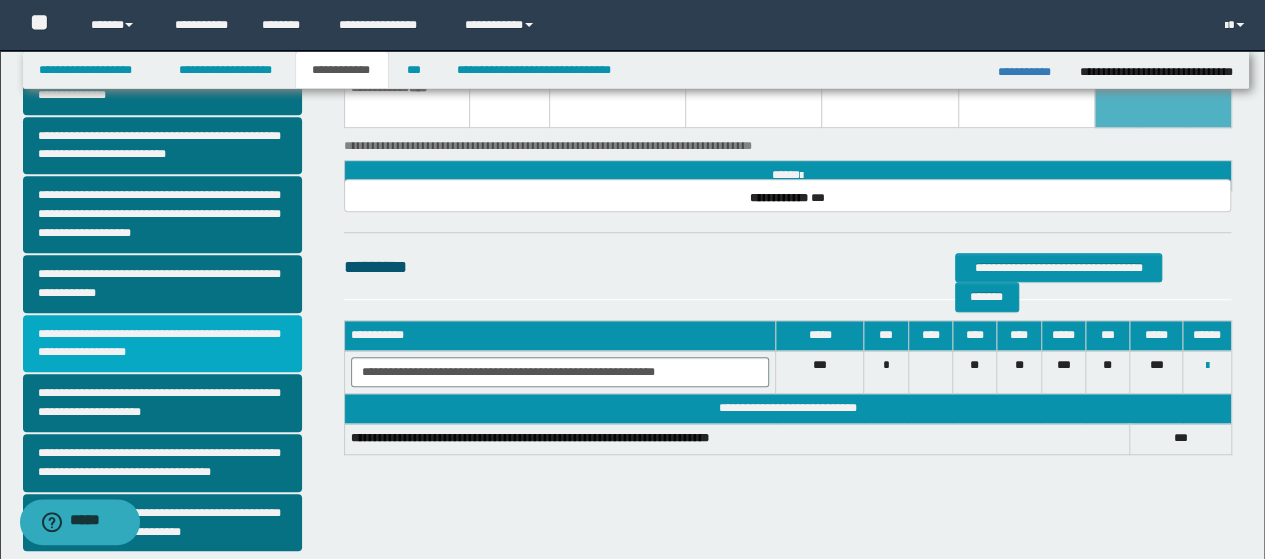 click on "**********" at bounding box center (162, 344) 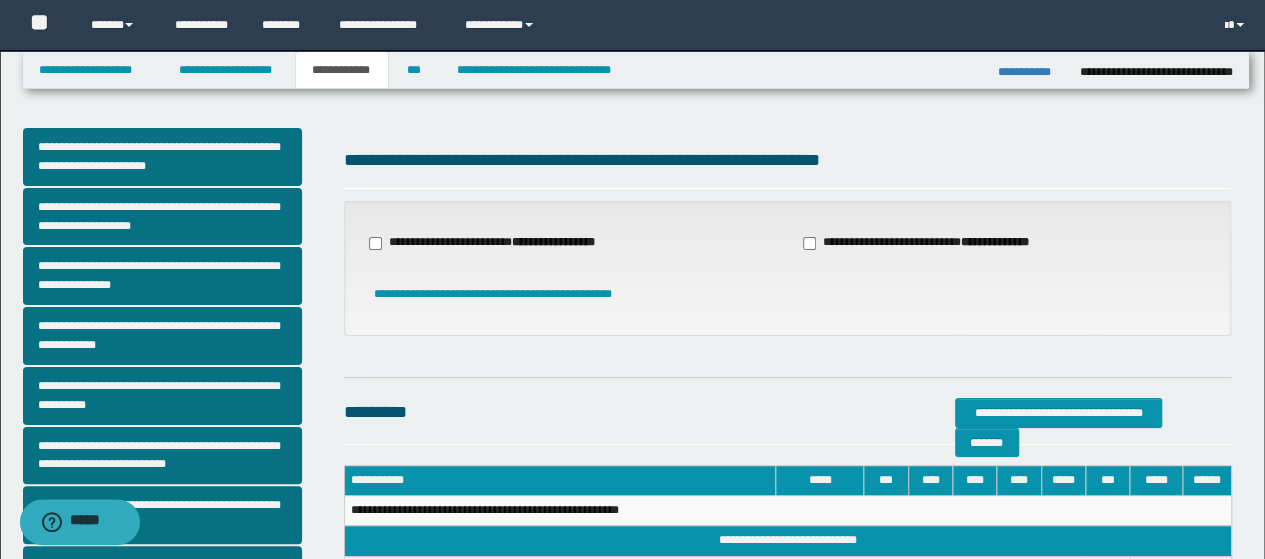 click on "**********" at bounding box center (494, 243) 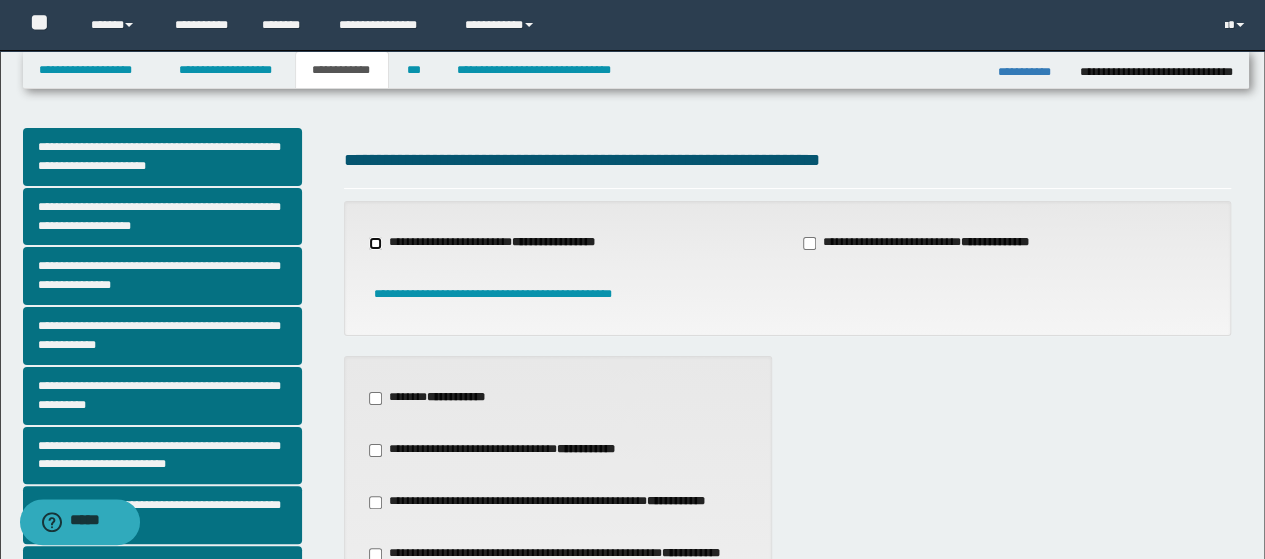 scroll, scrollTop: 200, scrollLeft: 0, axis: vertical 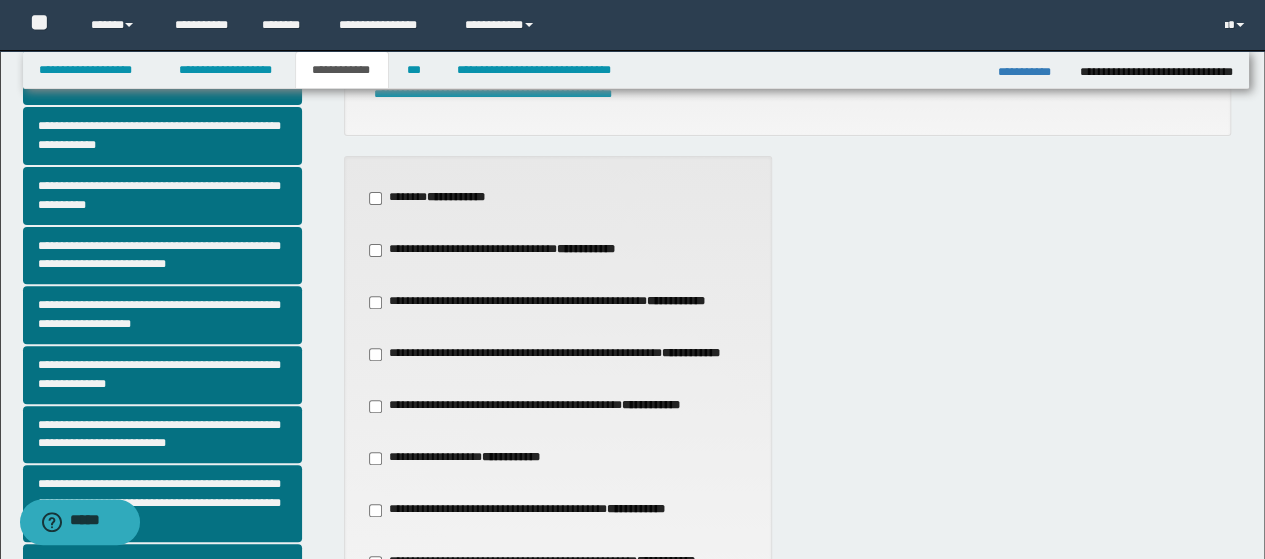 click on "**********" at bounding box center [537, 406] 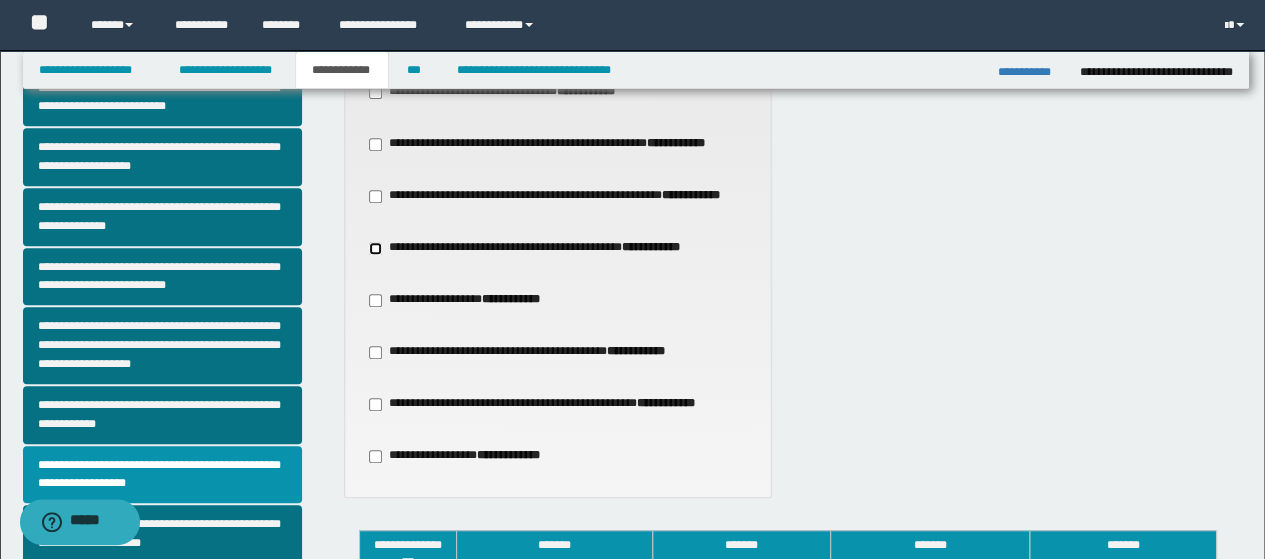 scroll, scrollTop: 500, scrollLeft: 0, axis: vertical 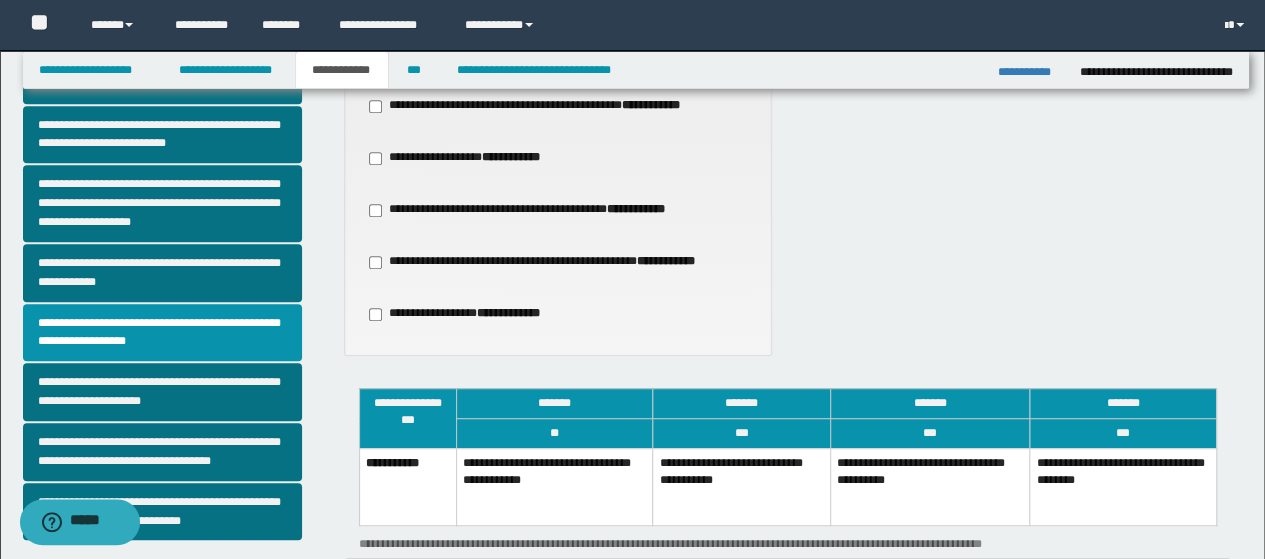click on "**********" at bounding box center (1123, 486) 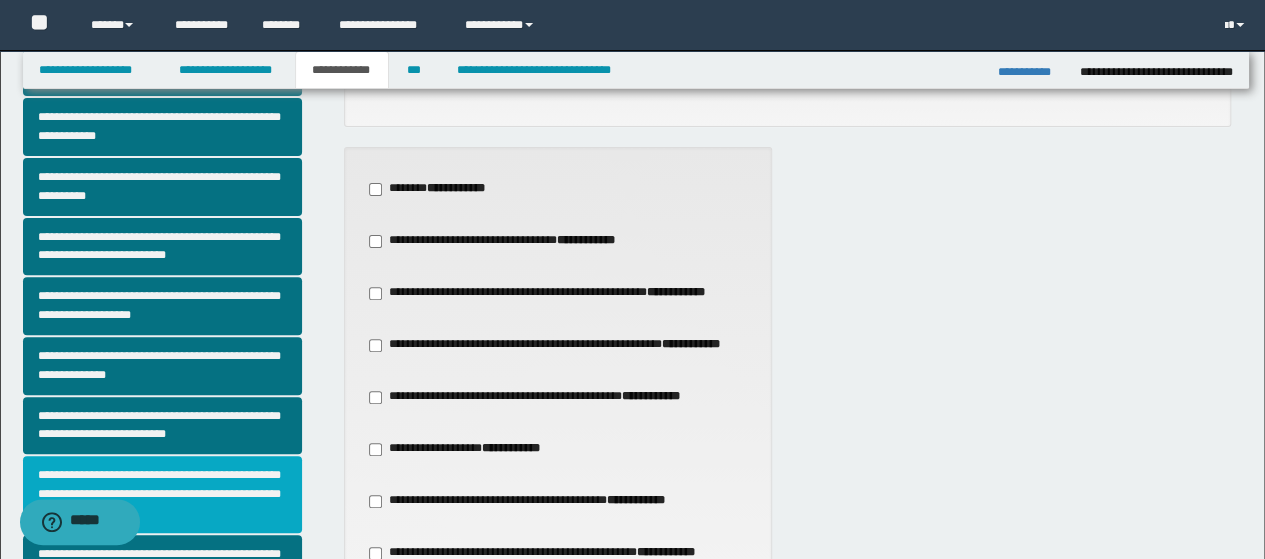 scroll, scrollTop: 200, scrollLeft: 0, axis: vertical 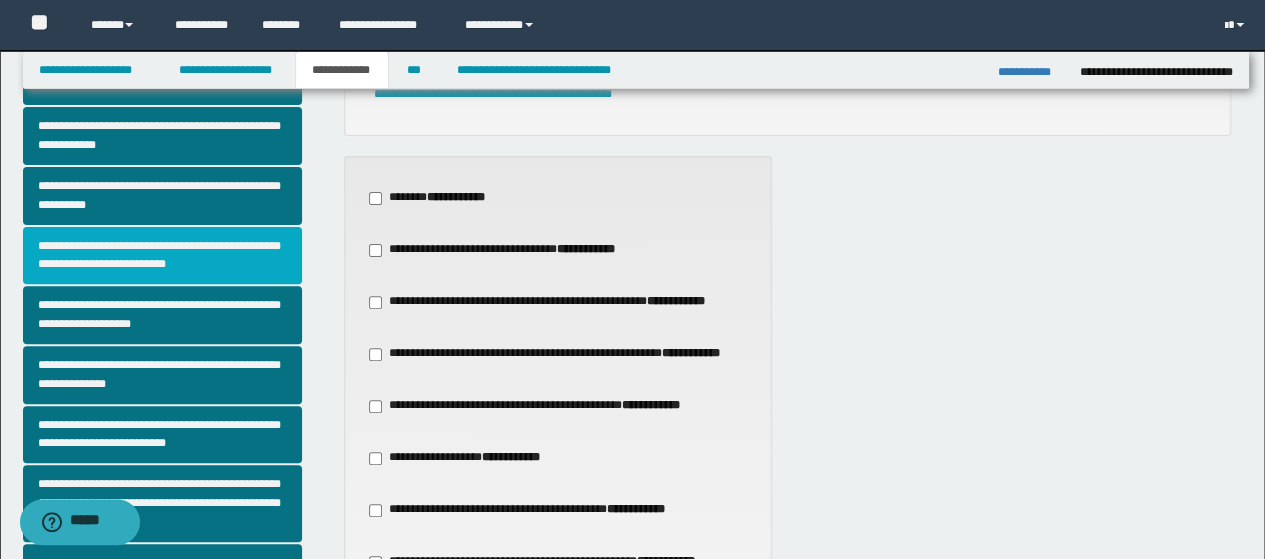 click on "**********" at bounding box center [162, 256] 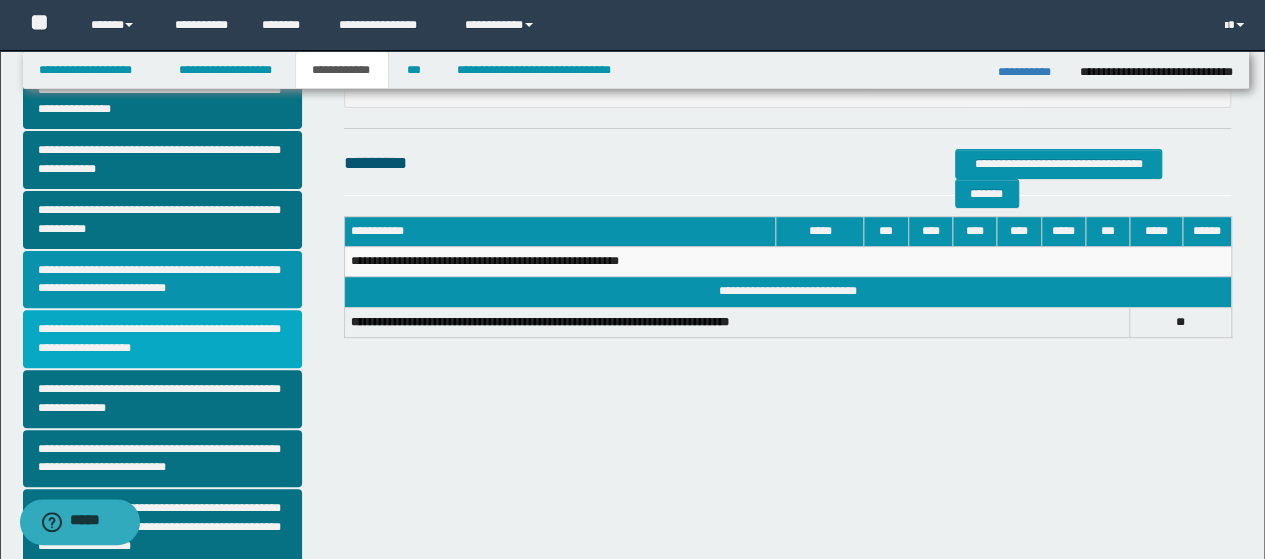 scroll, scrollTop: 300, scrollLeft: 0, axis: vertical 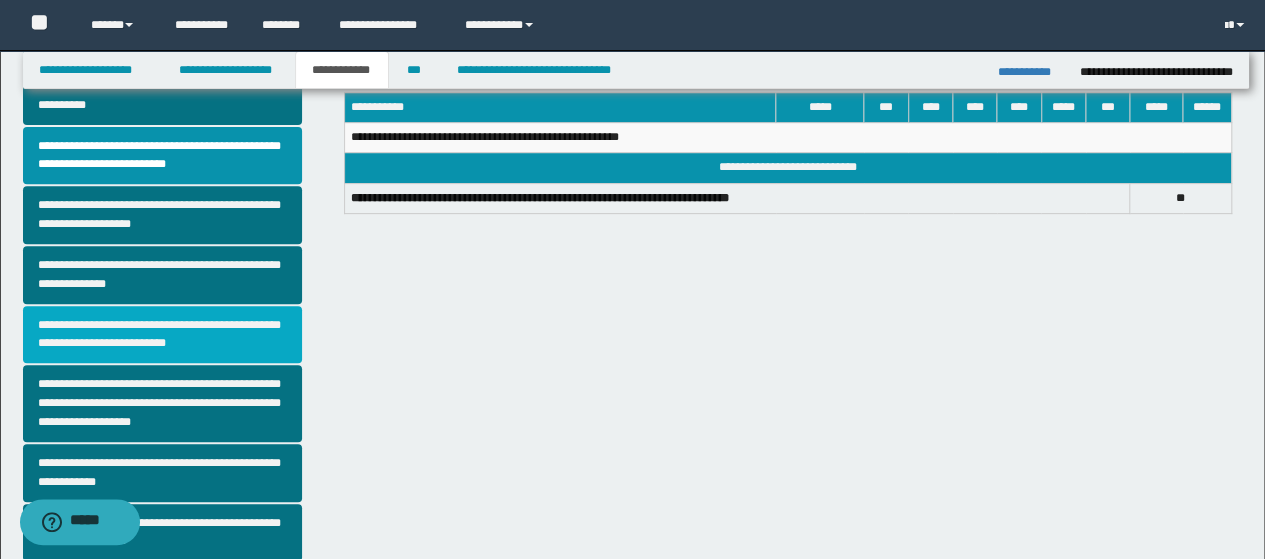 click on "**********" at bounding box center (162, 335) 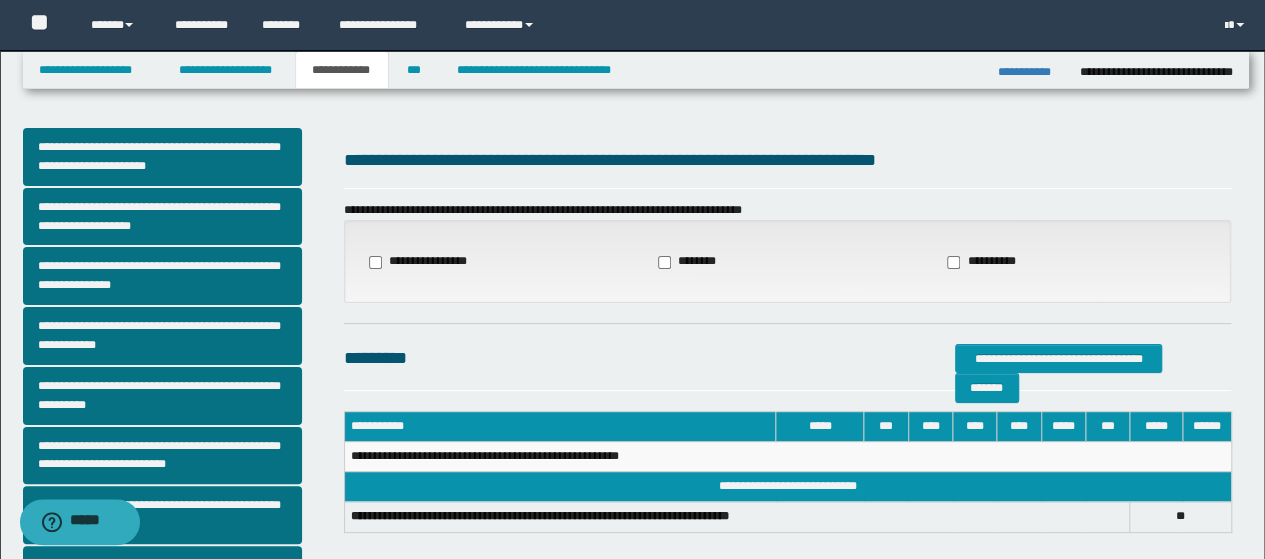 click on "**********" at bounding box center (983, 262) 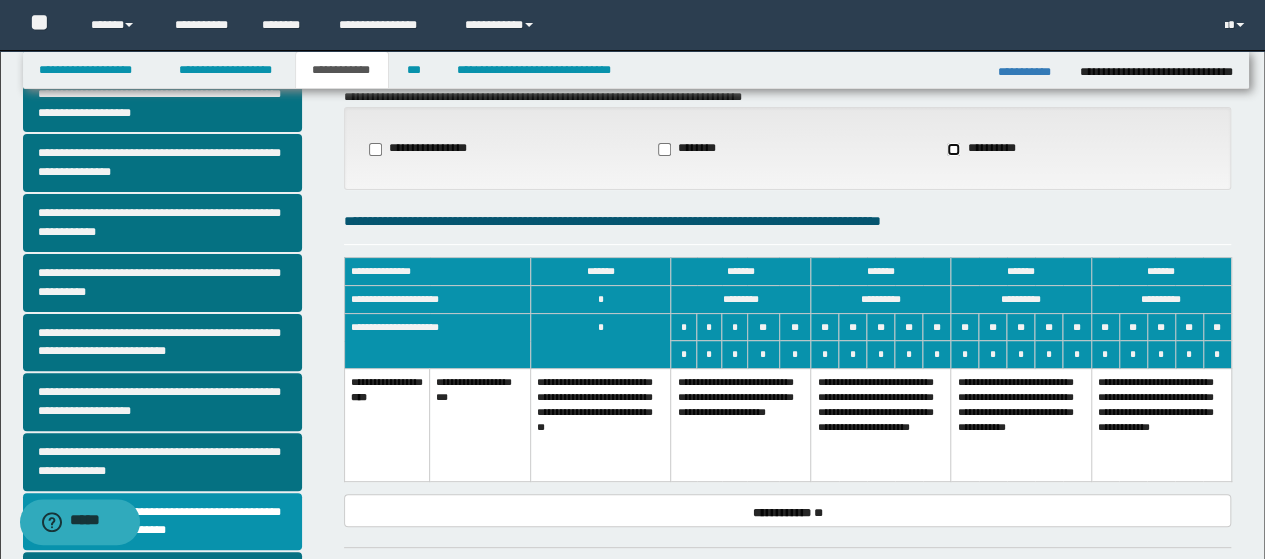 scroll, scrollTop: 300, scrollLeft: 0, axis: vertical 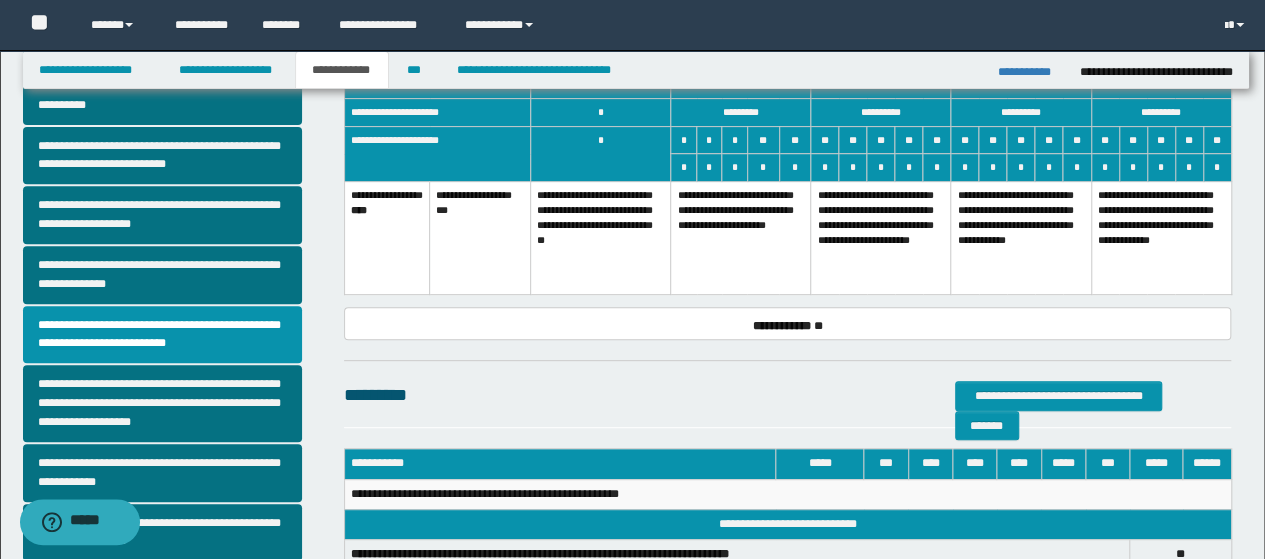 click on "**********" at bounding box center (741, 238) 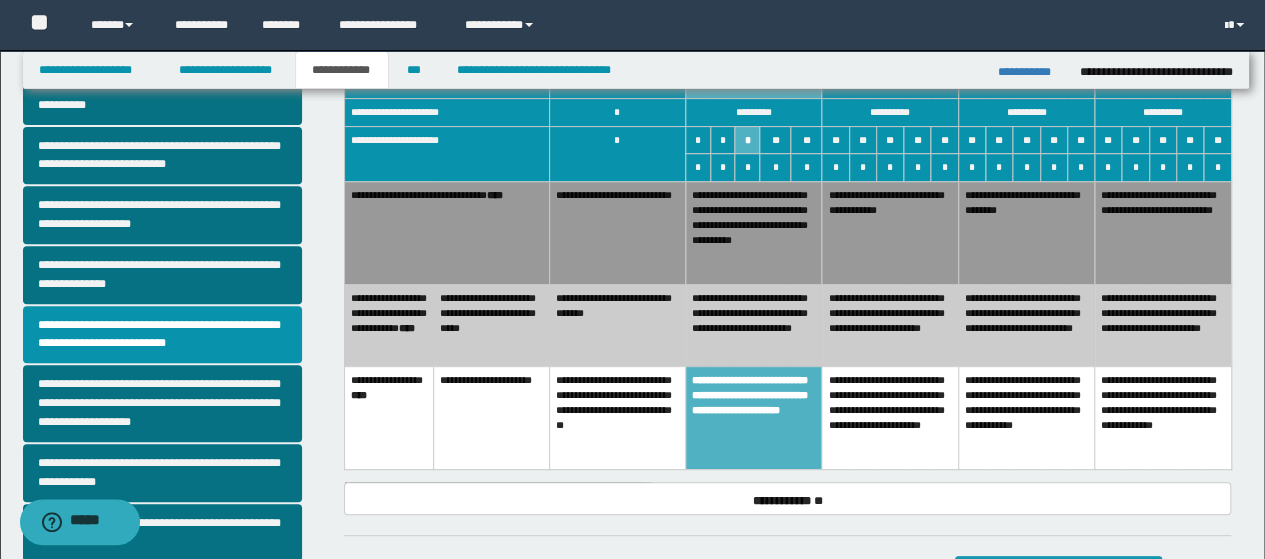 click on "**********" at bounding box center (617, 326) 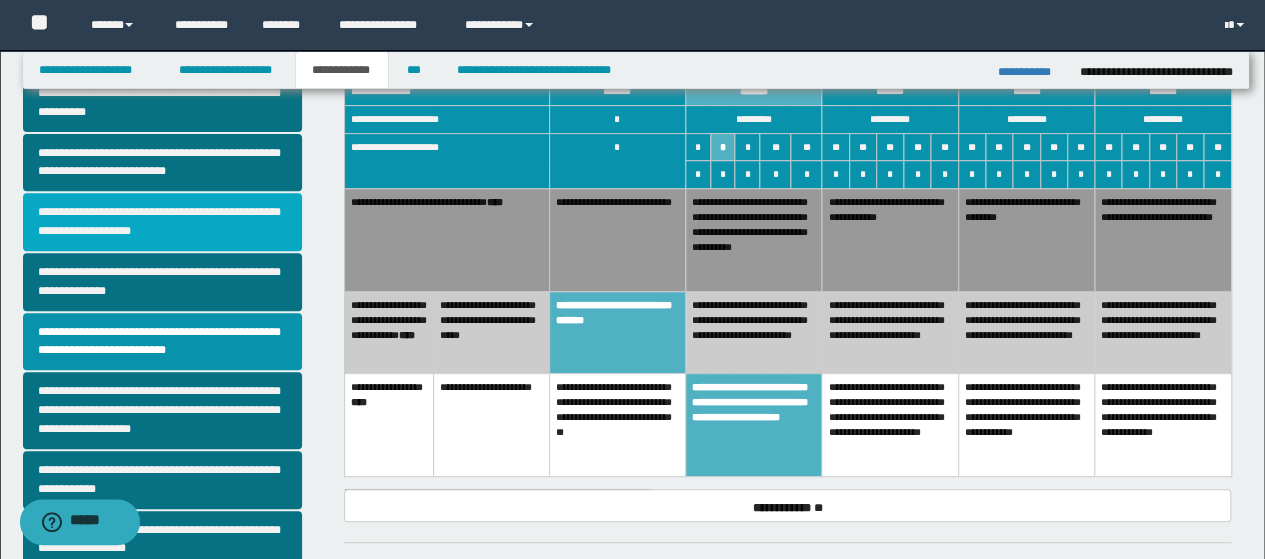 scroll, scrollTop: 100, scrollLeft: 0, axis: vertical 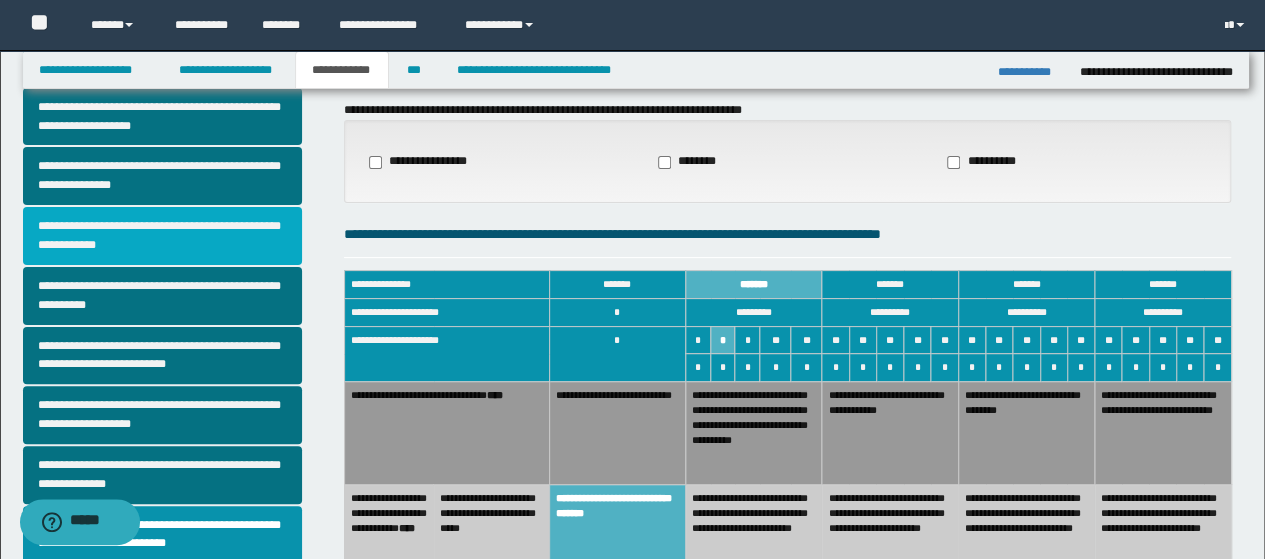 click on "**********" at bounding box center [162, 236] 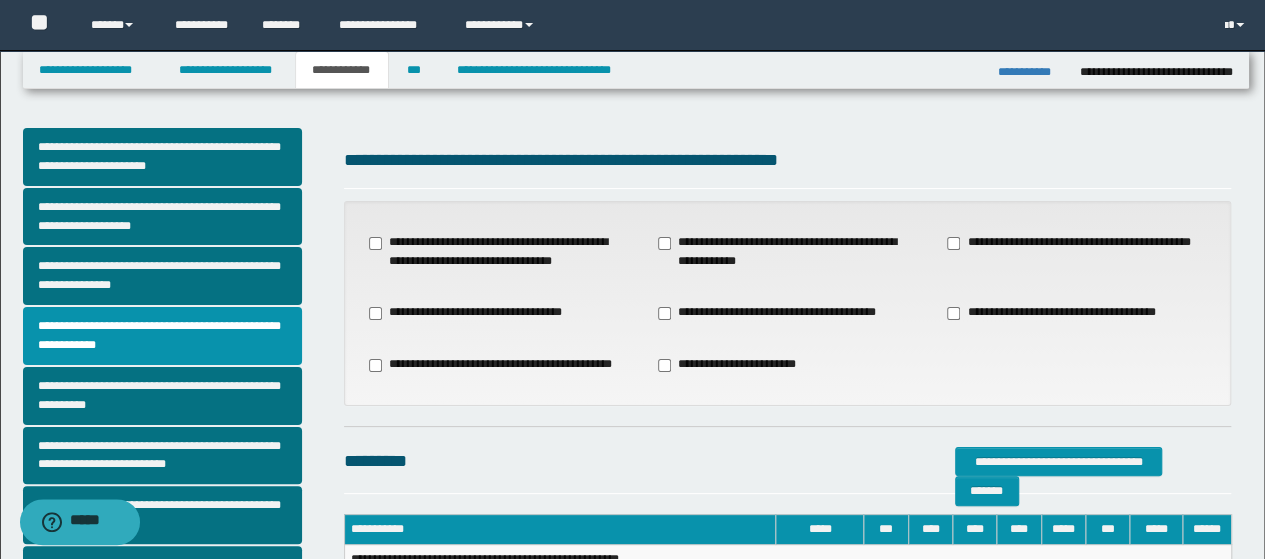 click on "**********" at bounding box center [787, 252] 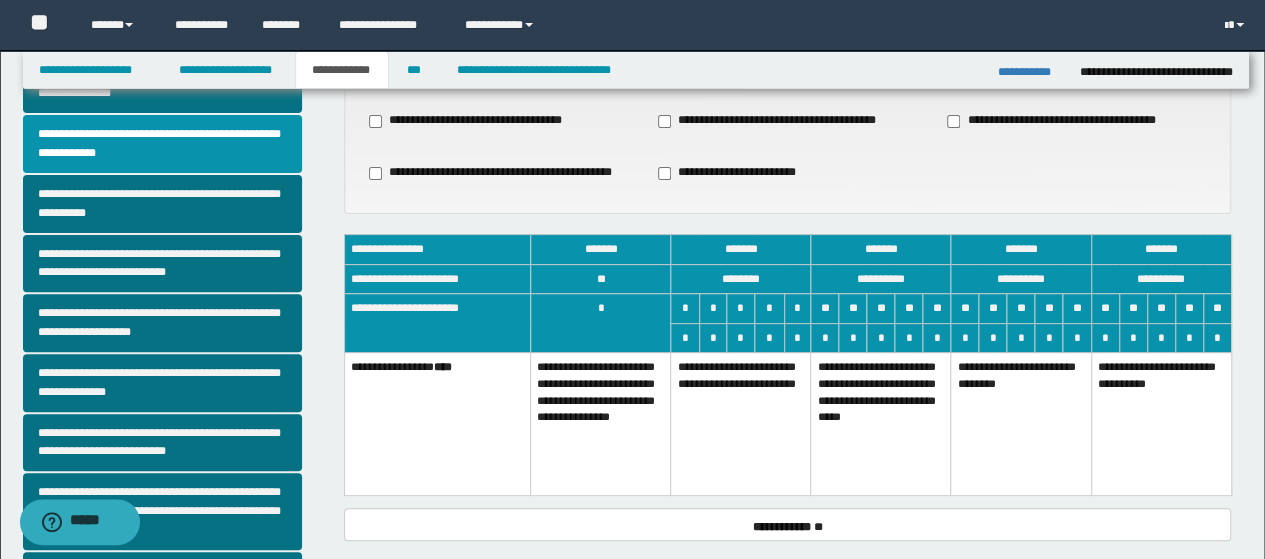 scroll, scrollTop: 200, scrollLeft: 0, axis: vertical 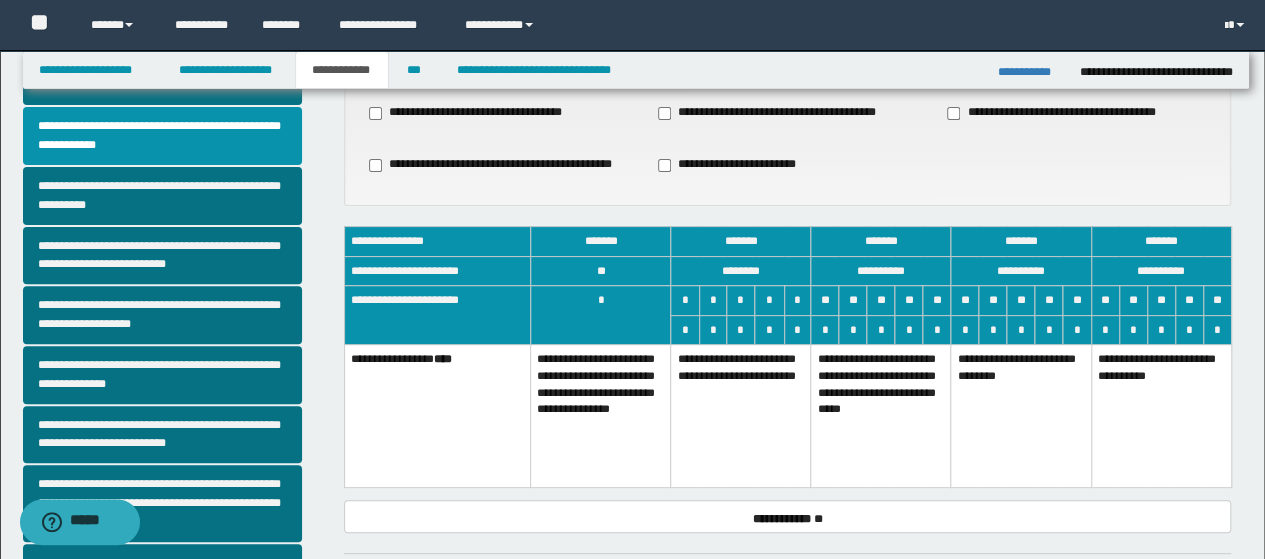 click on "**********" at bounding box center [741, 416] 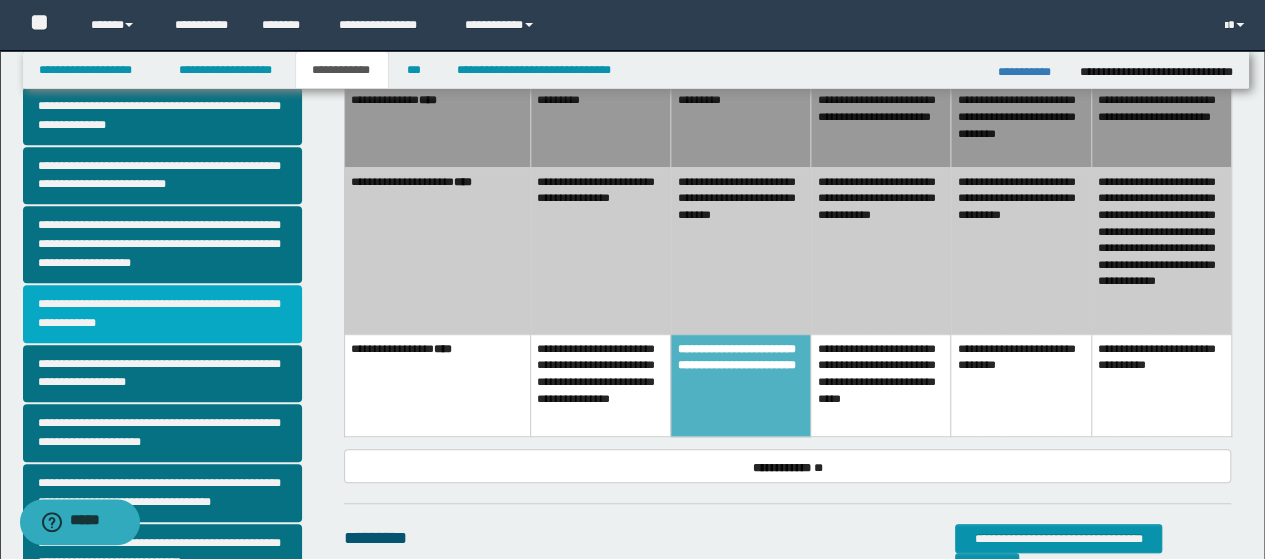 scroll, scrollTop: 500, scrollLeft: 0, axis: vertical 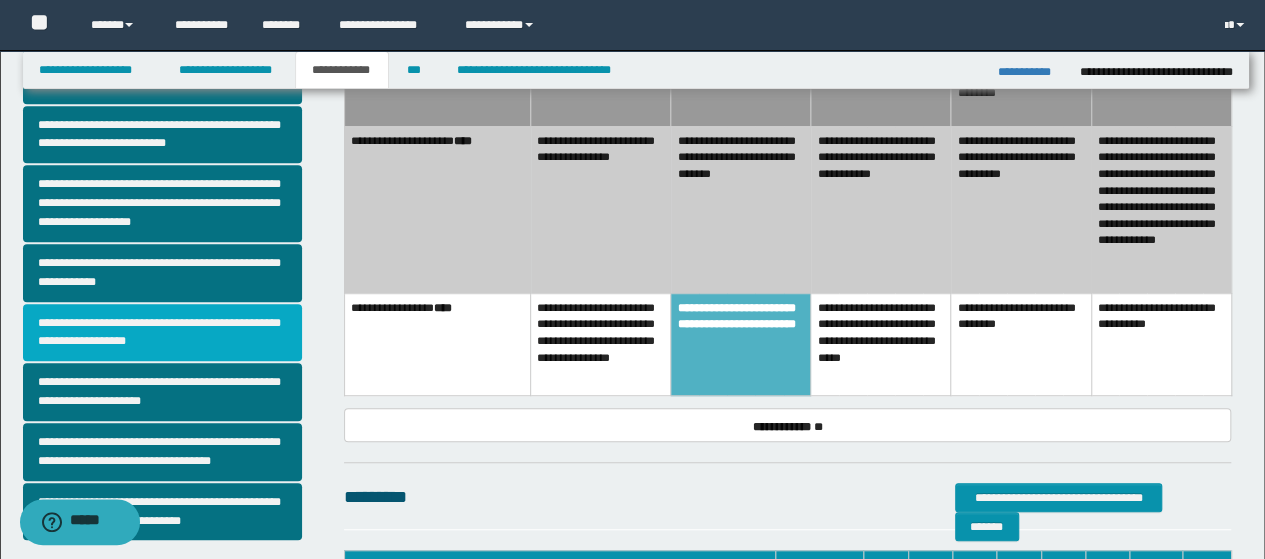 click on "**********" at bounding box center (162, 333) 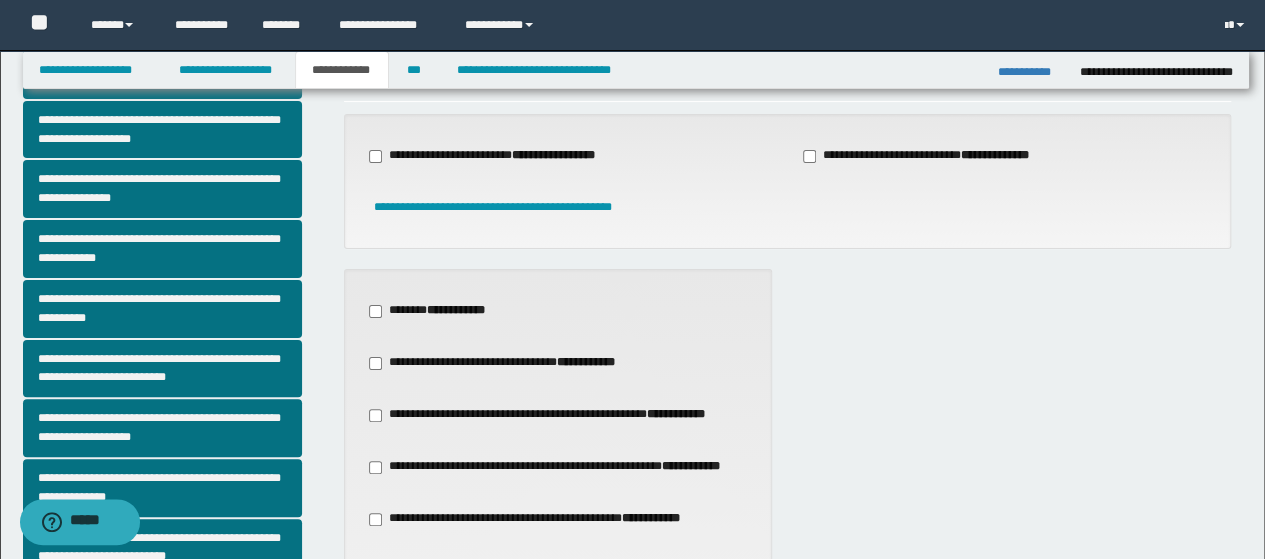scroll, scrollTop: 200, scrollLeft: 0, axis: vertical 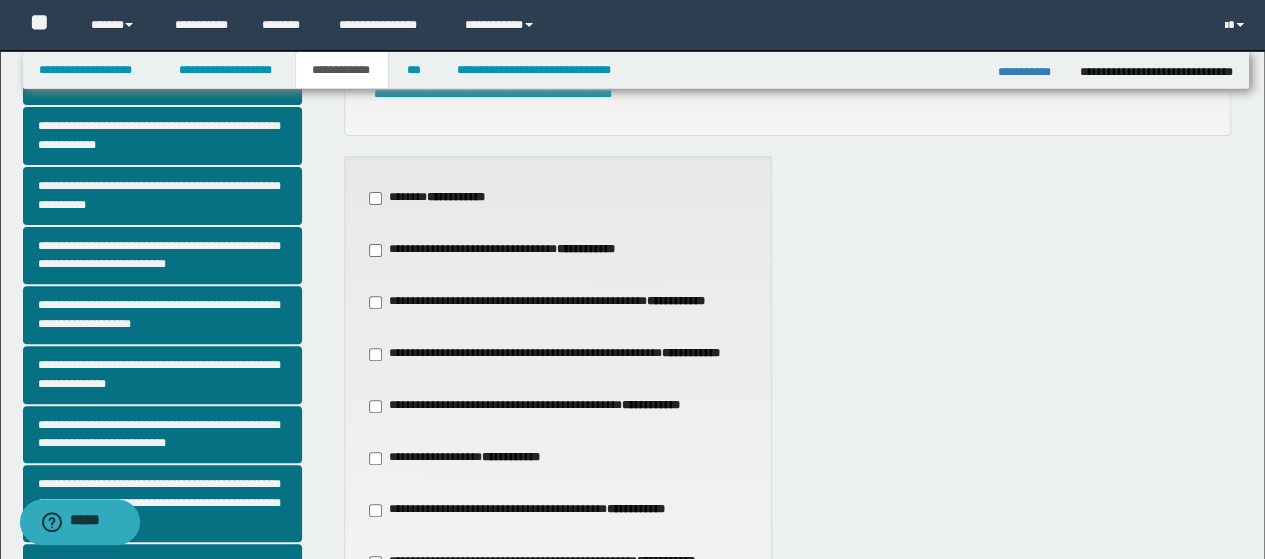 click on "**********" at bounding box center (463, 458) 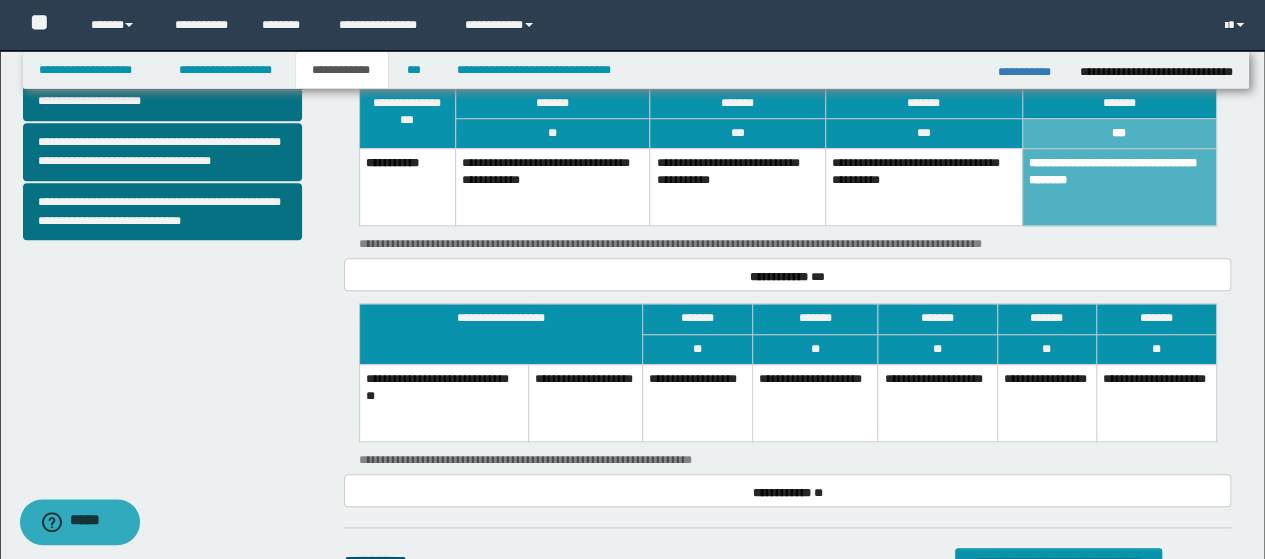 scroll, scrollTop: 900, scrollLeft: 0, axis: vertical 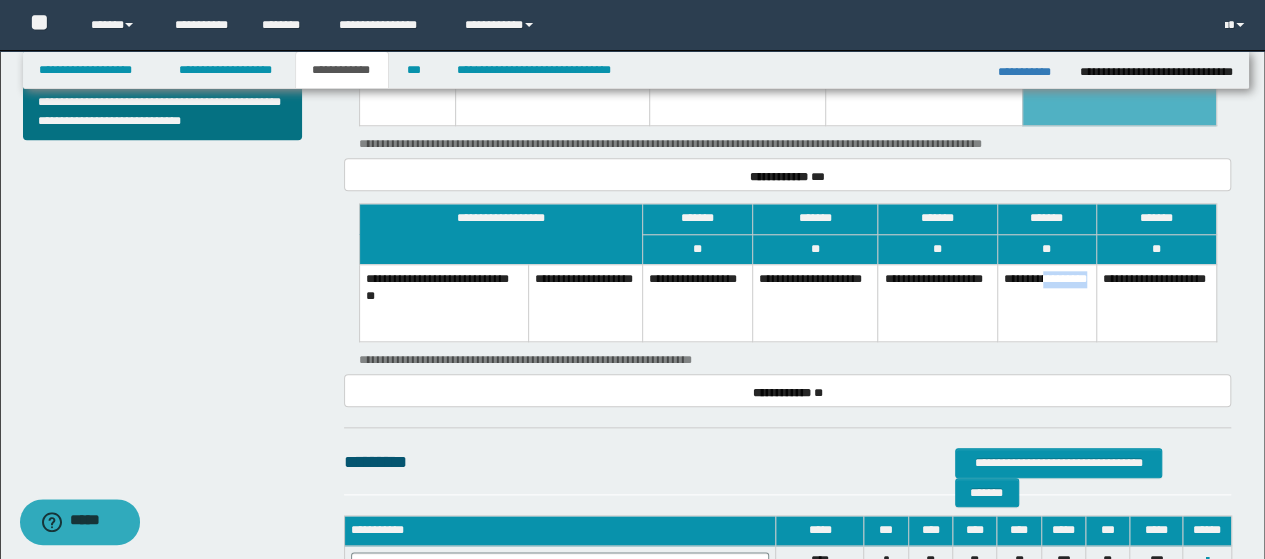 click on "**********" at bounding box center [1046, 302] 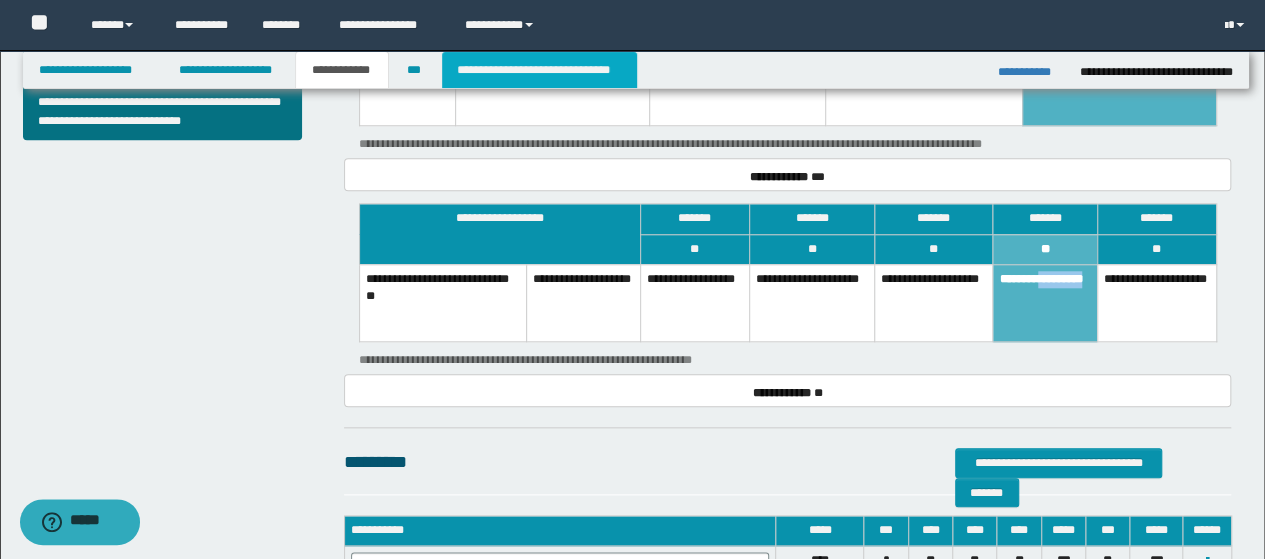click on "**********" at bounding box center [539, 70] 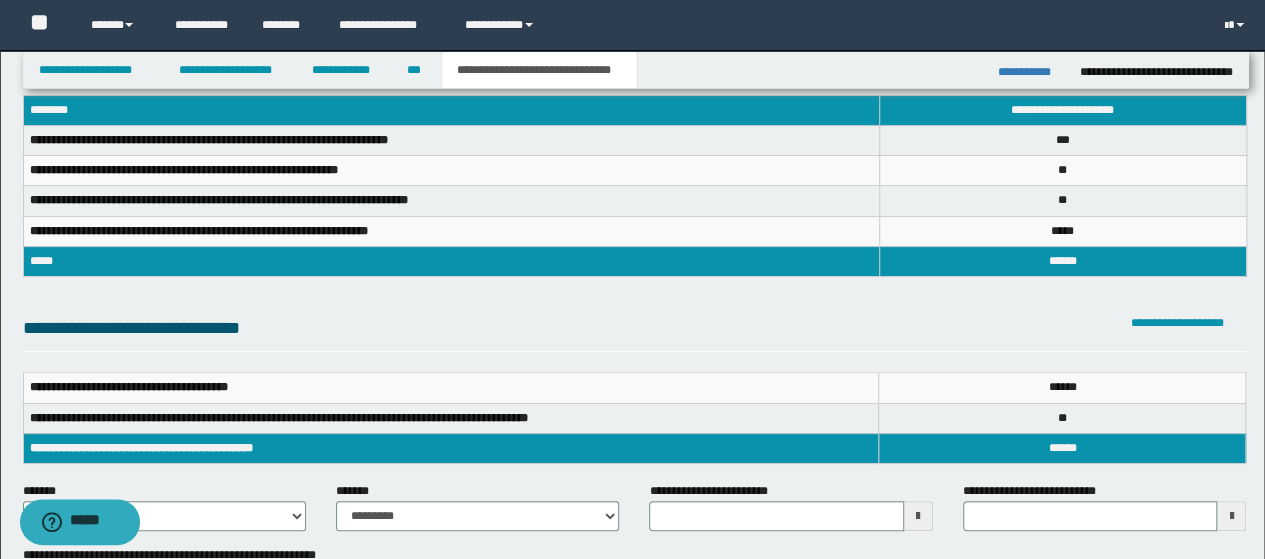 scroll, scrollTop: 200, scrollLeft: 0, axis: vertical 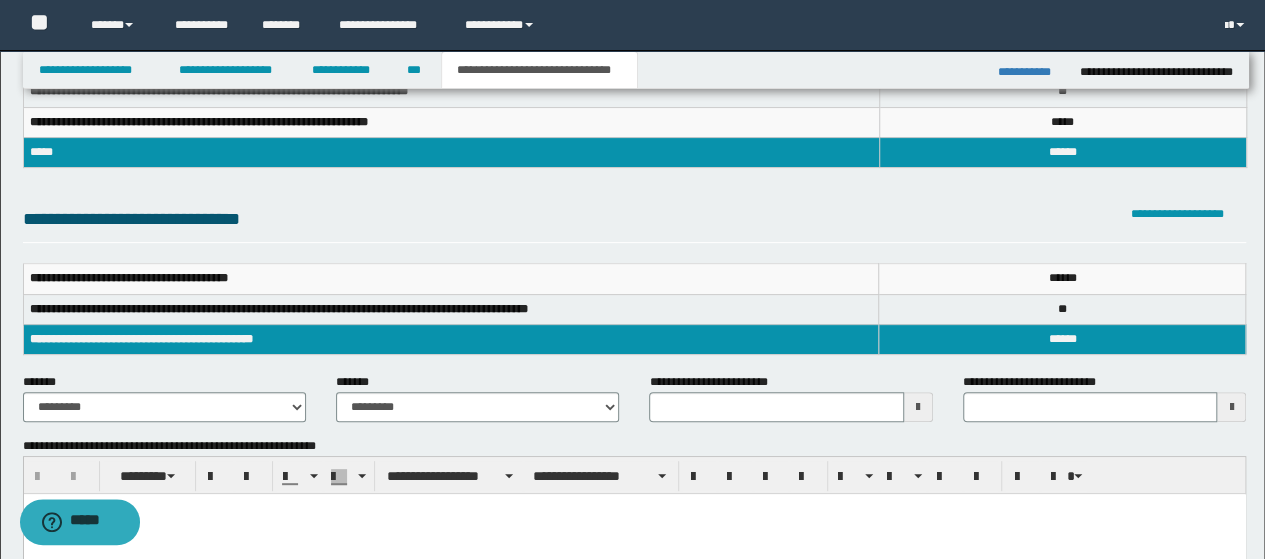 type 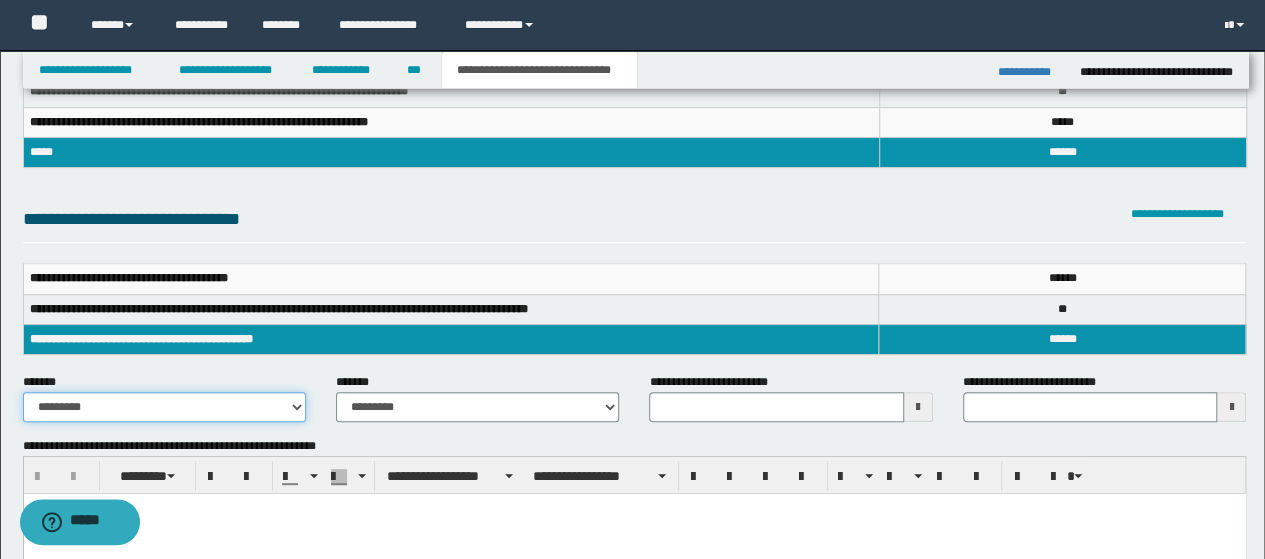 click on "**********" at bounding box center [164, 407] 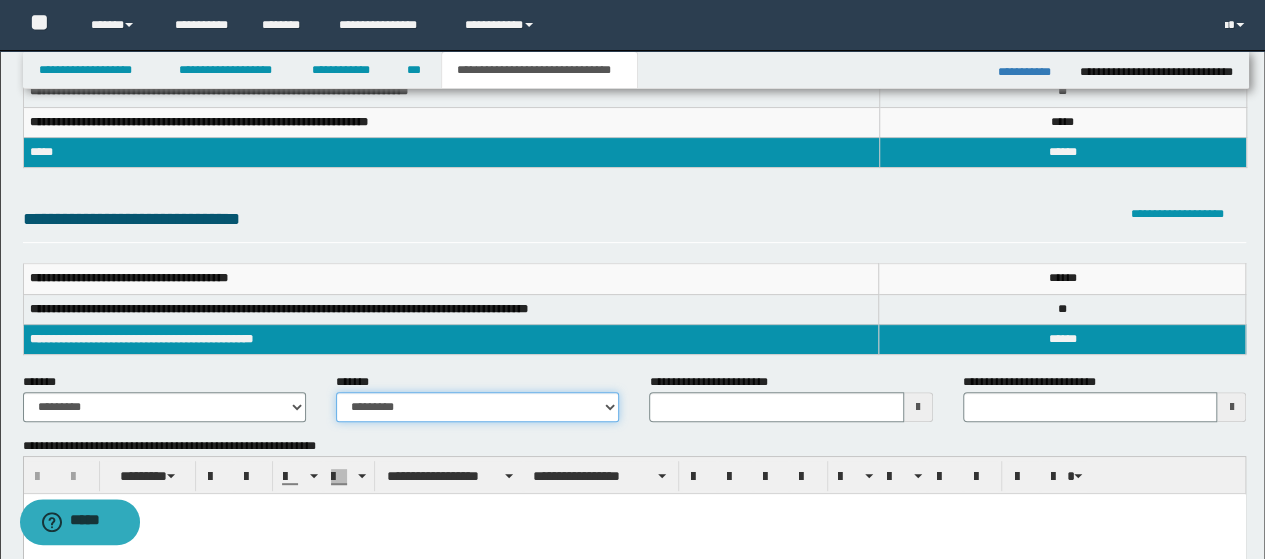 drag, startPoint x: 386, startPoint y: 405, endPoint x: 396, endPoint y: 433, distance: 29.732138 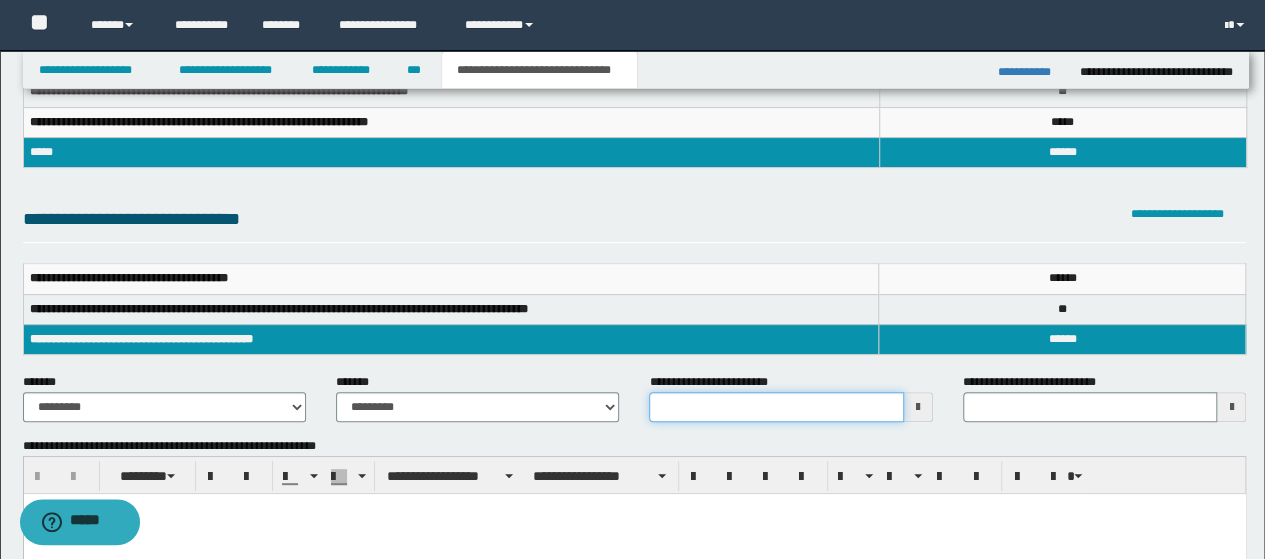 click on "**********" at bounding box center (776, 407) 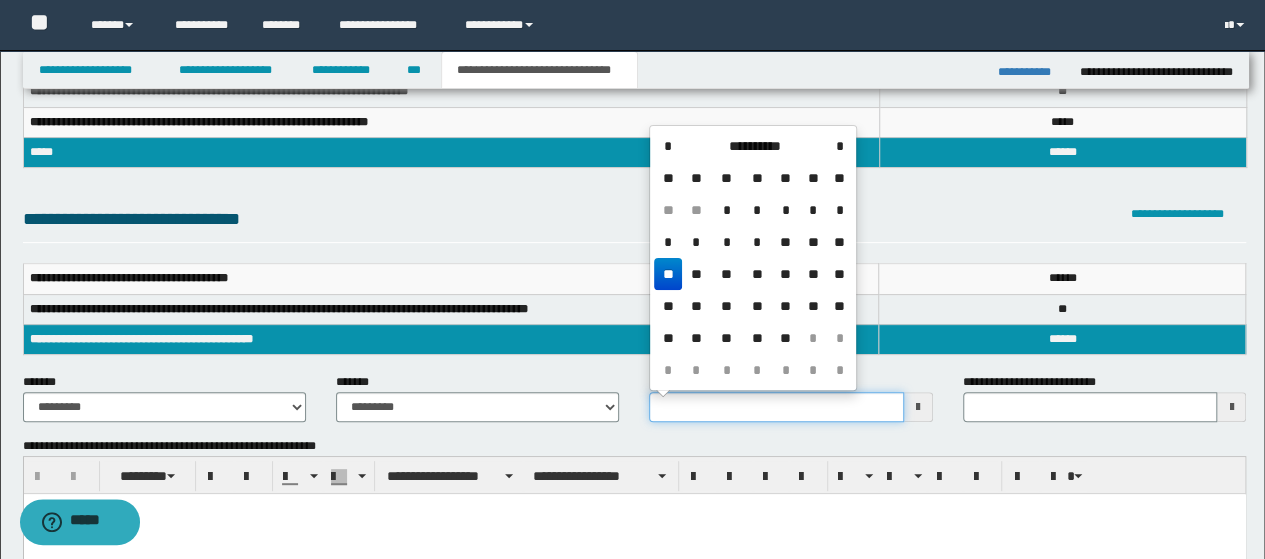 type on "**********" 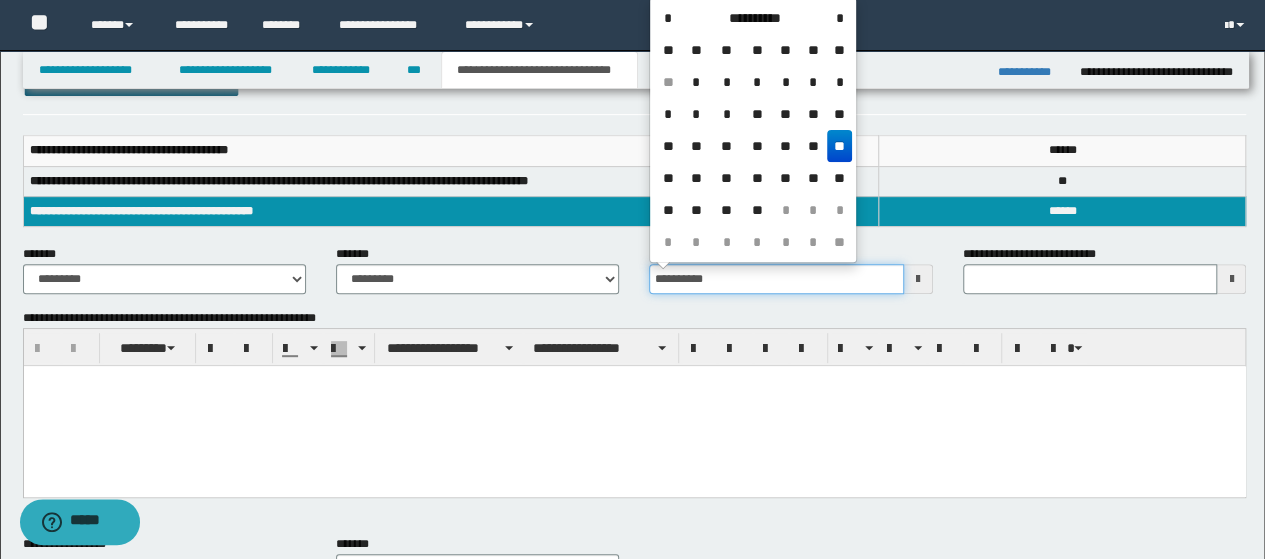 scroll, scrollTop: 400, scrollLeft: 0, axis: vertical 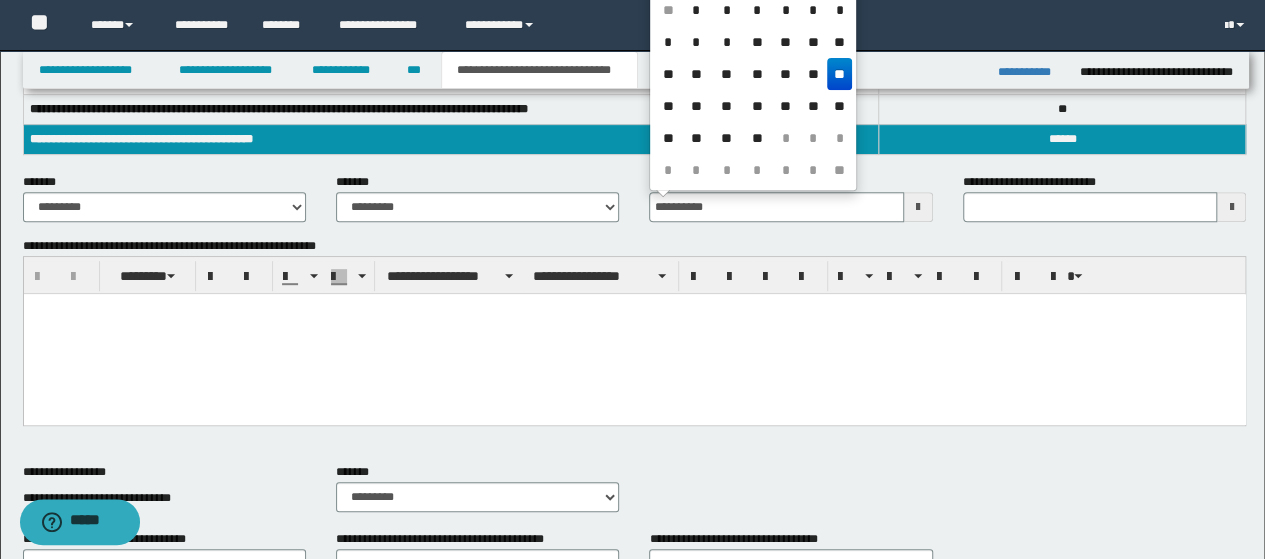 click at bounding box center (634, 309) 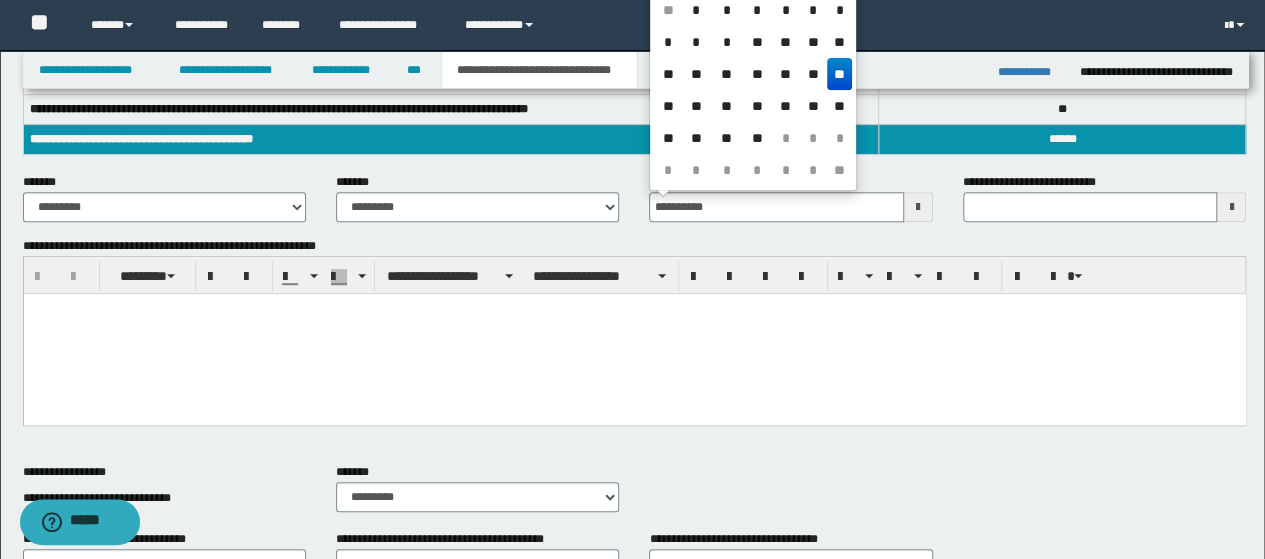 type 